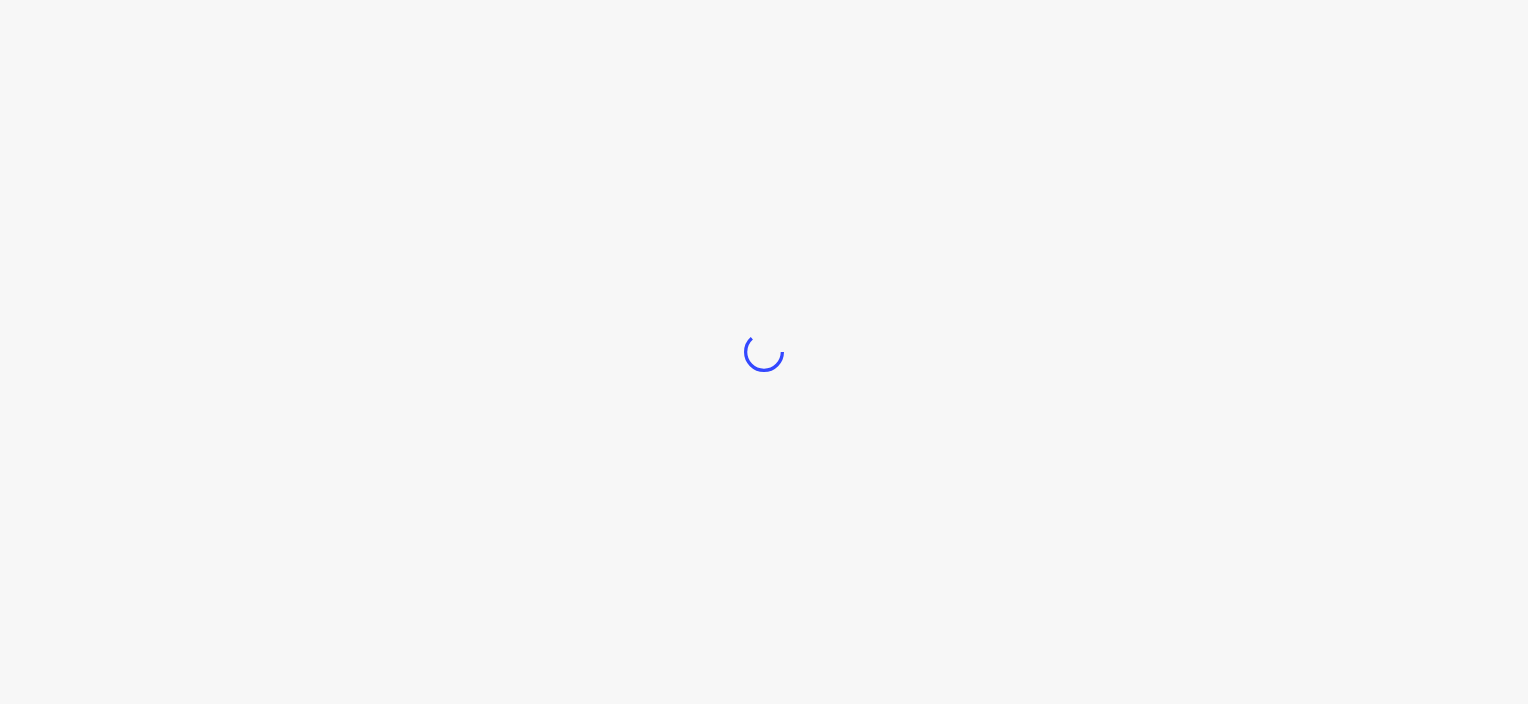 scroll, scrollTop: 0, scrollLeft: 0, axis: both 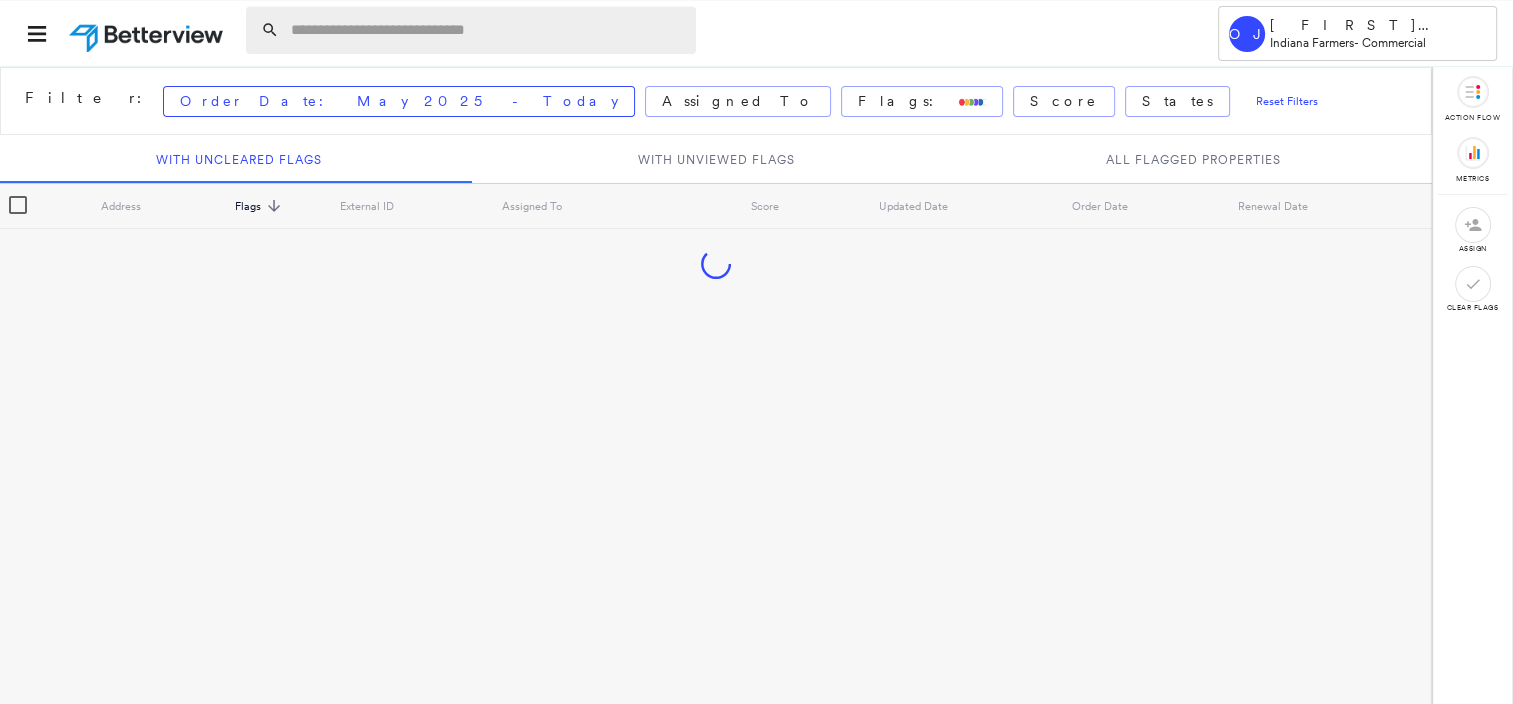 click at bounding box center [487, 30] 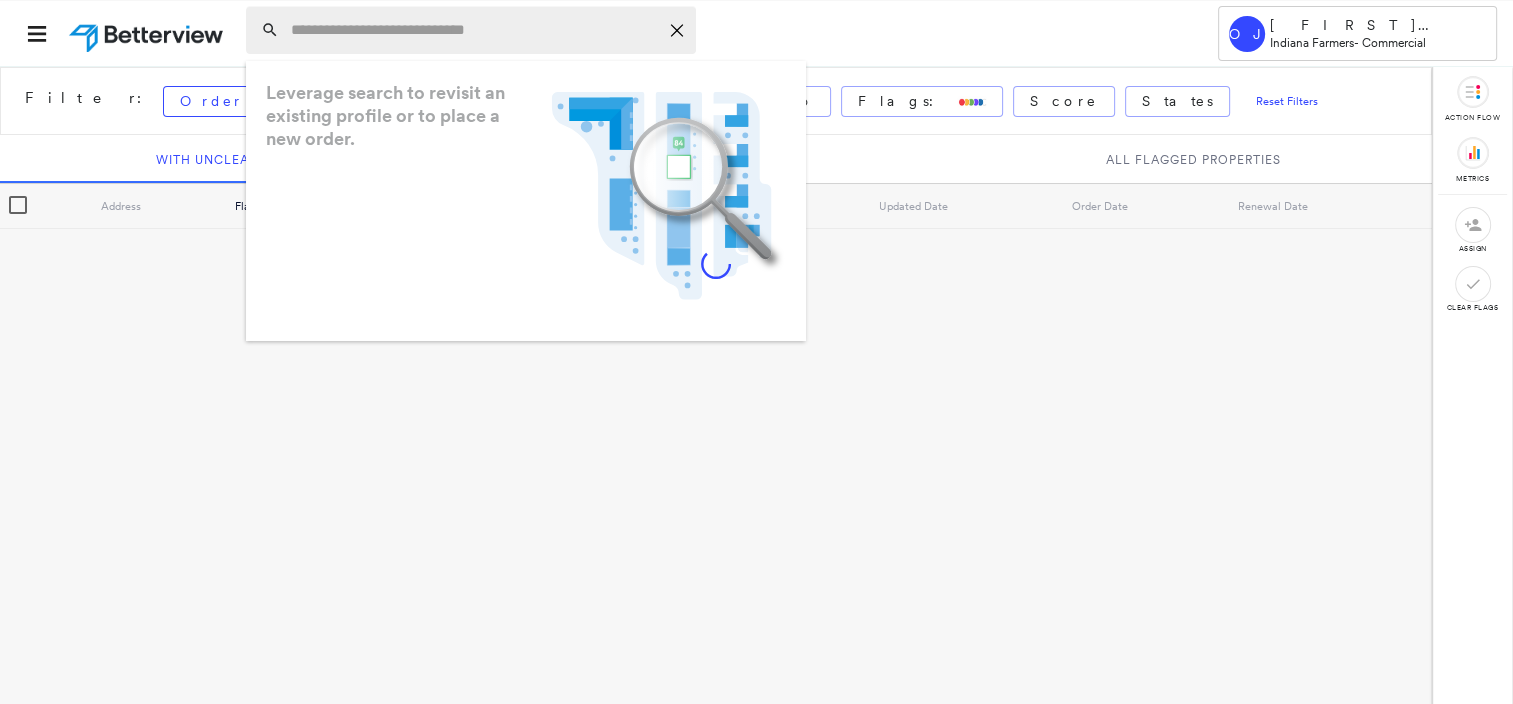 paste on "**********" 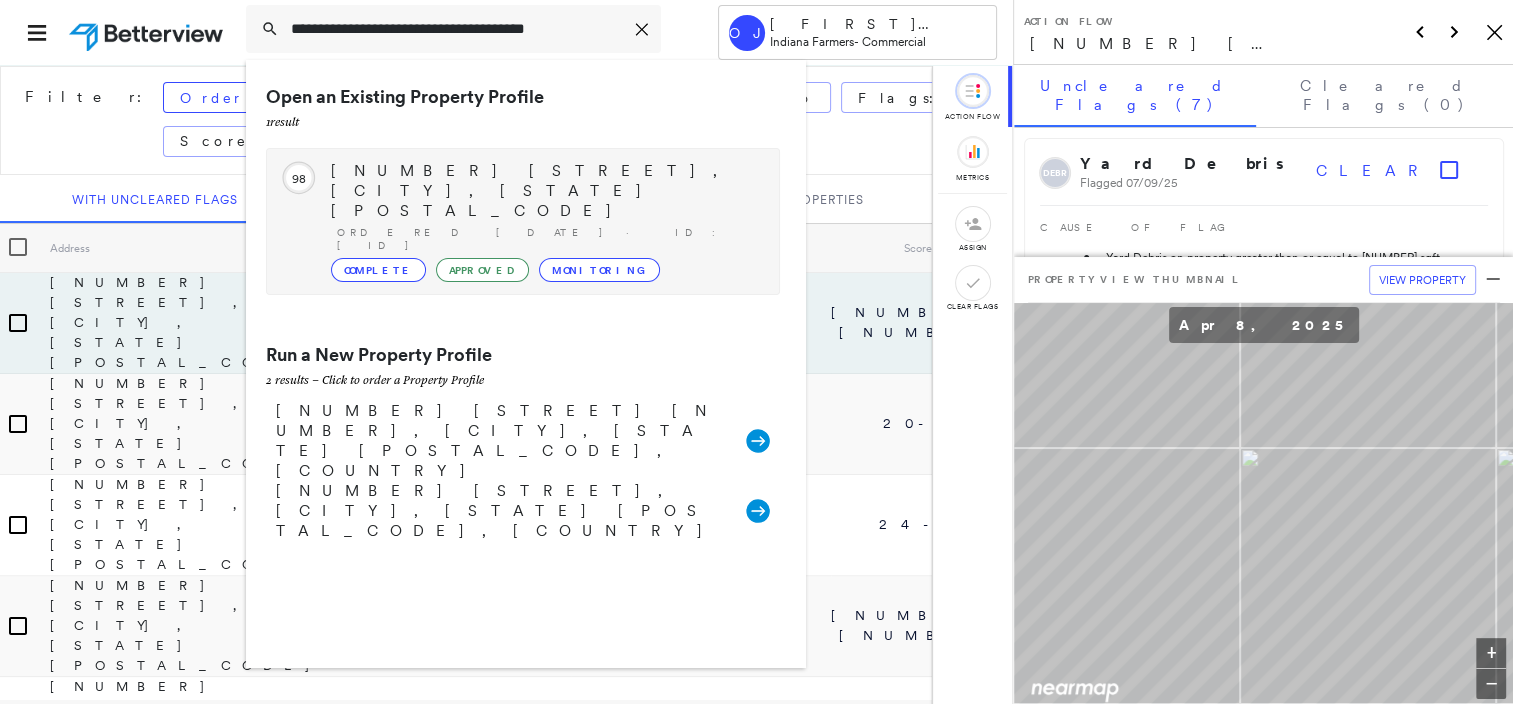 type on "**********" 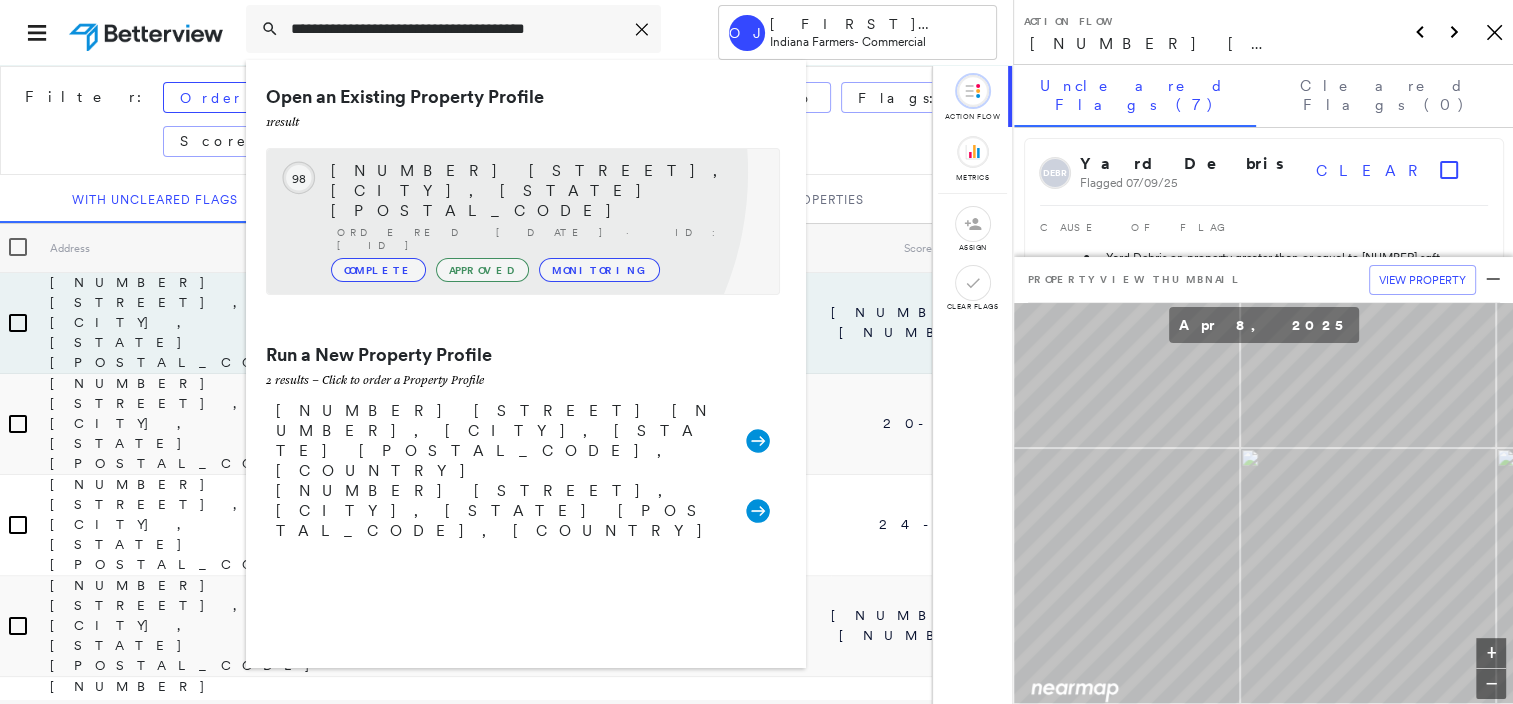 click on "3875 N Bay View Rd, Angola, IN 46703" at bounding box center (545, 191) 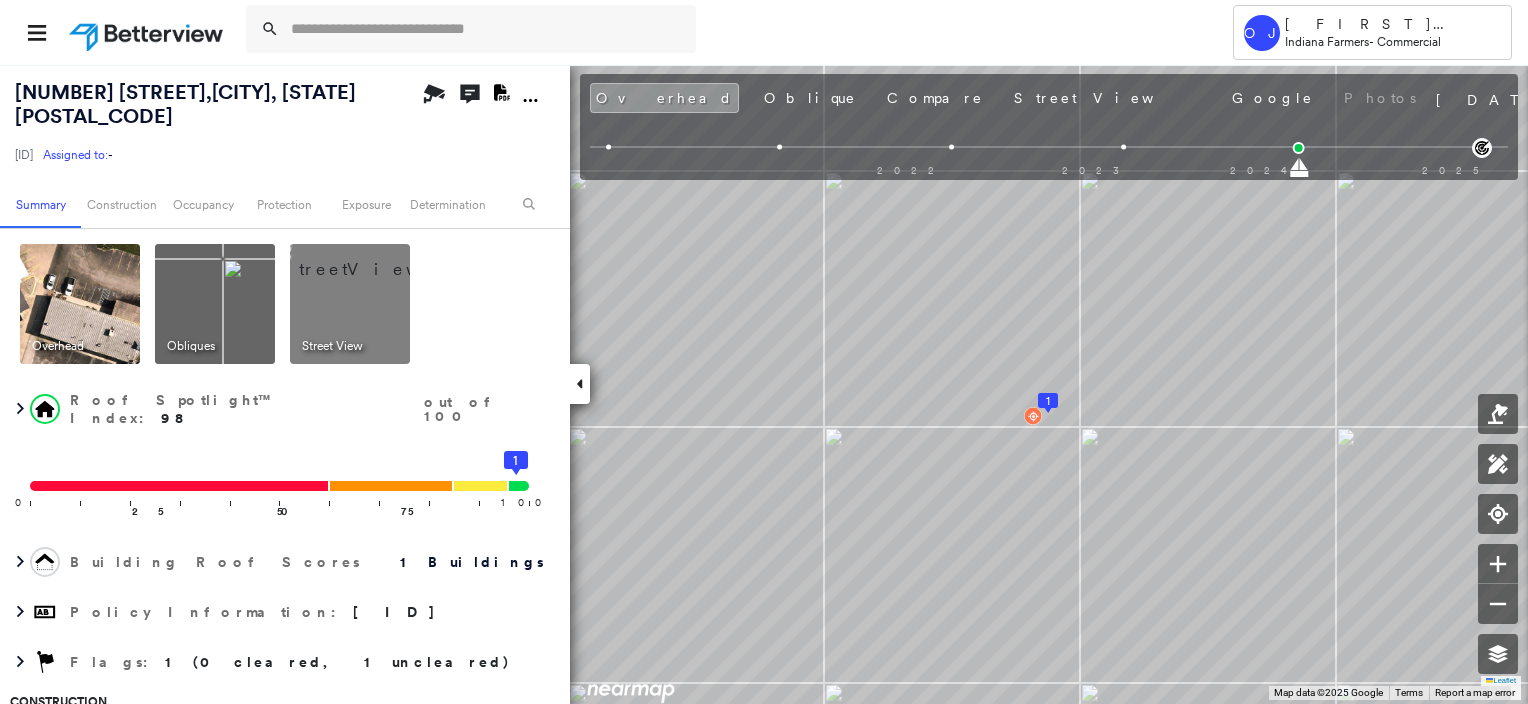 click at bounding box center [374, 259] 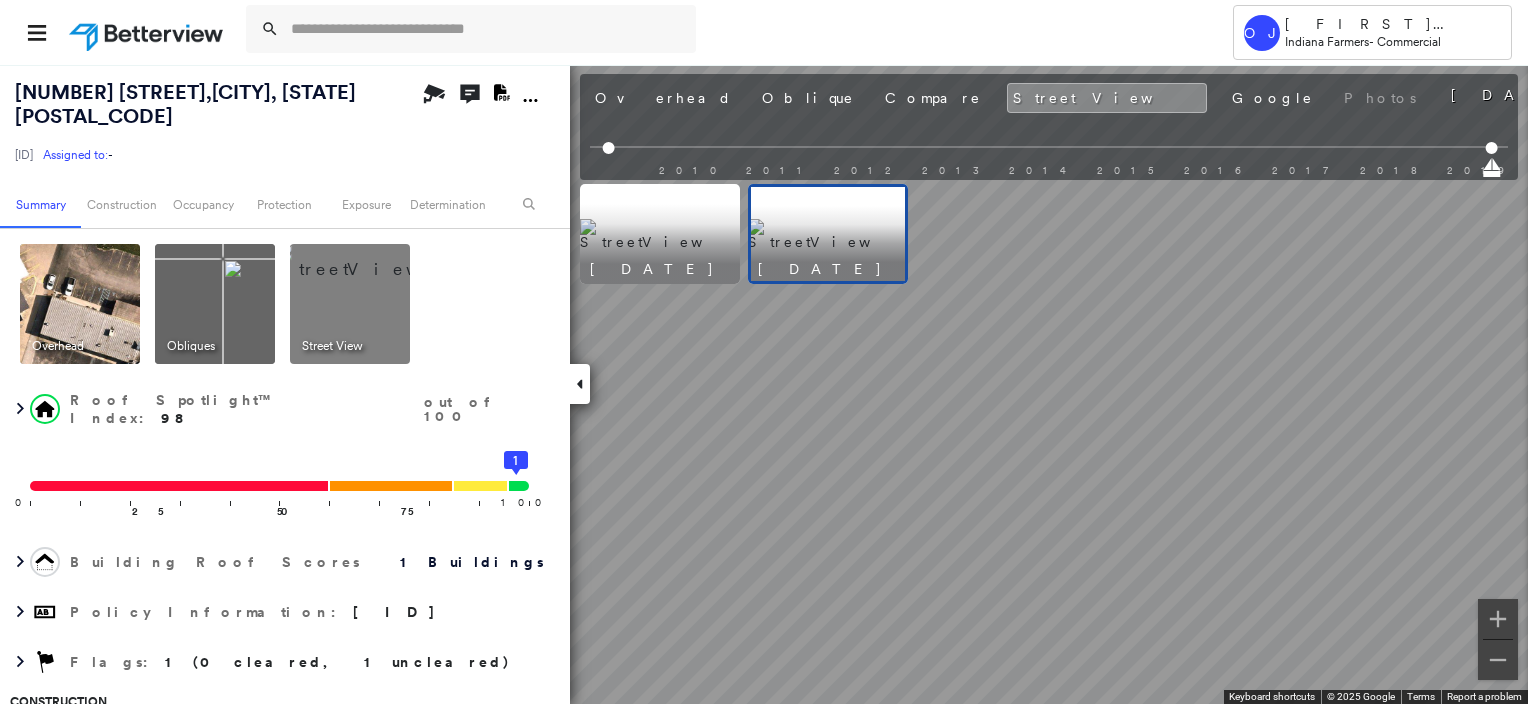 click on "3875 N Bay View Rd ,  Angola, IN 46703 QCPP75078  Assigned to:  - Assigned to:  - QCPP75078  Assigned to:  - Open Comments Download PDF Report Summary Construction Occupancy Protection Exposure Determination Overhead Obliques Street View Roof Spotlight™ Index :  98 out of 100 0 100 25 50 75 1 Building Roof Scores 1 Buildings Policy Information :  QCPP75078  Flags :  1 (0 cleared, 1 uncleared) Construction Roof Spotlights Property Features Roof Size & Shape :  1 building  - Flat | Metal Panel Occupancy Google - Places Smarty Streets - Surrounding Properties National Registry of Historic Places Place Detail Protection US Fire Administration: Nearest Fire Stations Exposure FEMA Risk Index Additional Perils Determination Flags :  1 (0 cleared, 1 uncleared) Uncleared Flags (1) Cleared Flags  (0) Low Low Priority Roof Score Flagged 04/16/25 Clear Action Taken New Entry History Quote/New Business Terms & Conditions Added ACV Endorsement Added Cosmetic Endorsement Inspection/Loss Control Onsite Inspection Ordered" at bounding box center (764, 384) 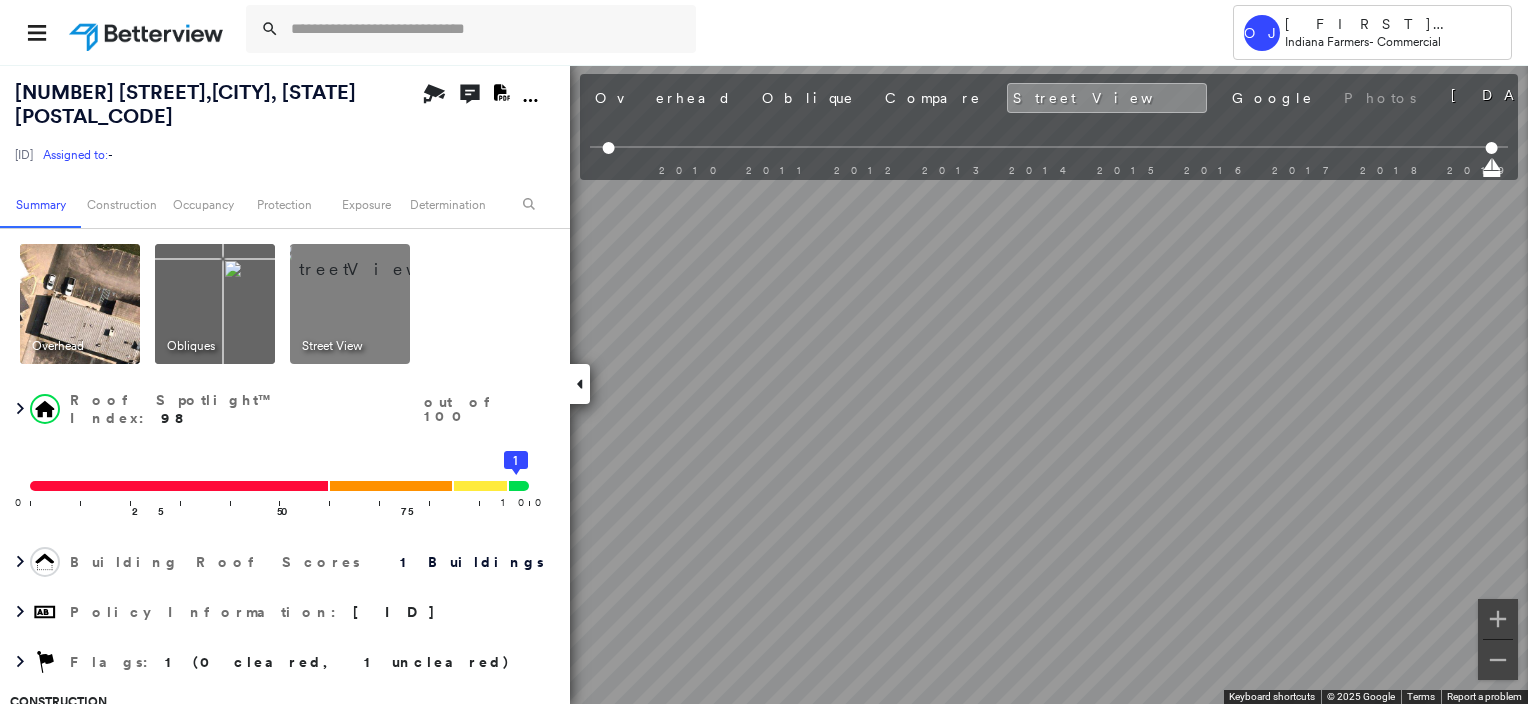 click 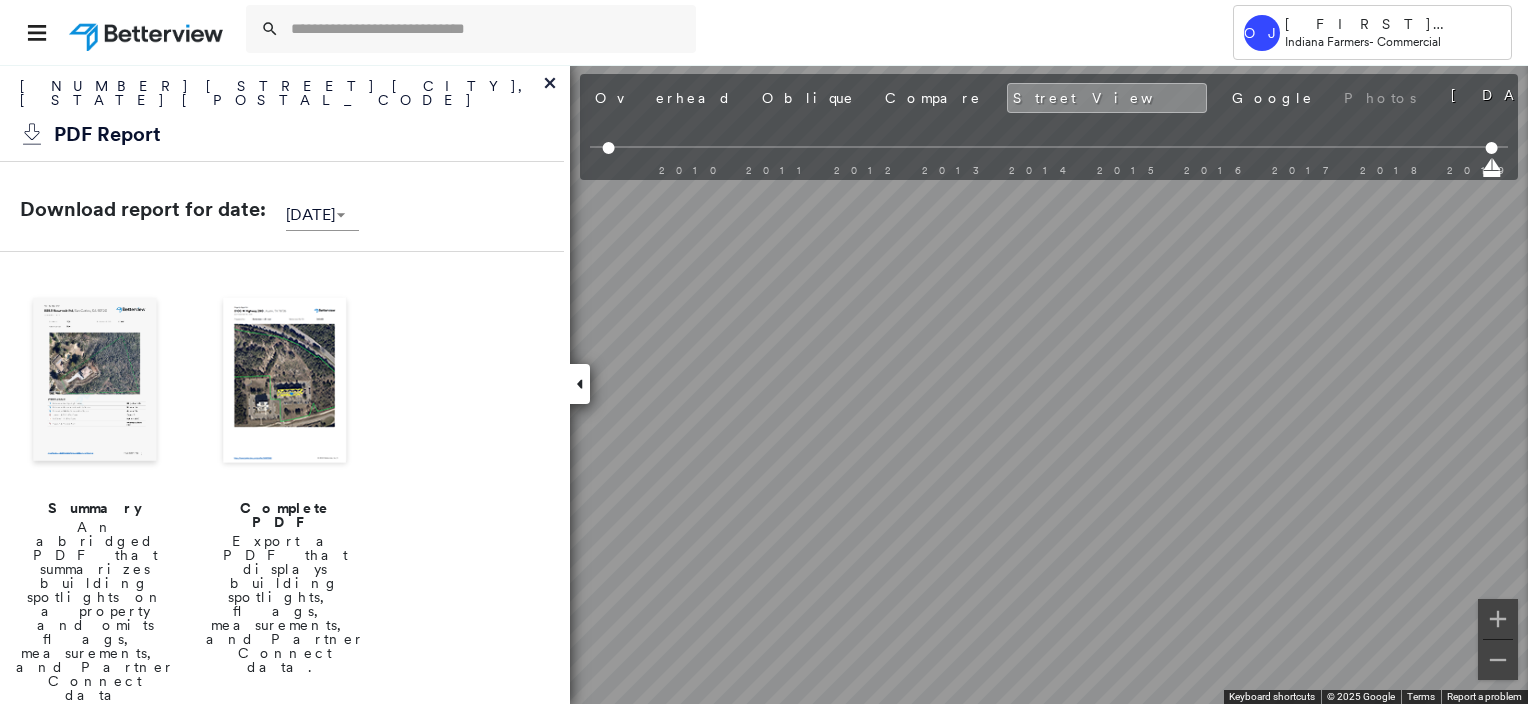 click at bounding box center (285, 382) 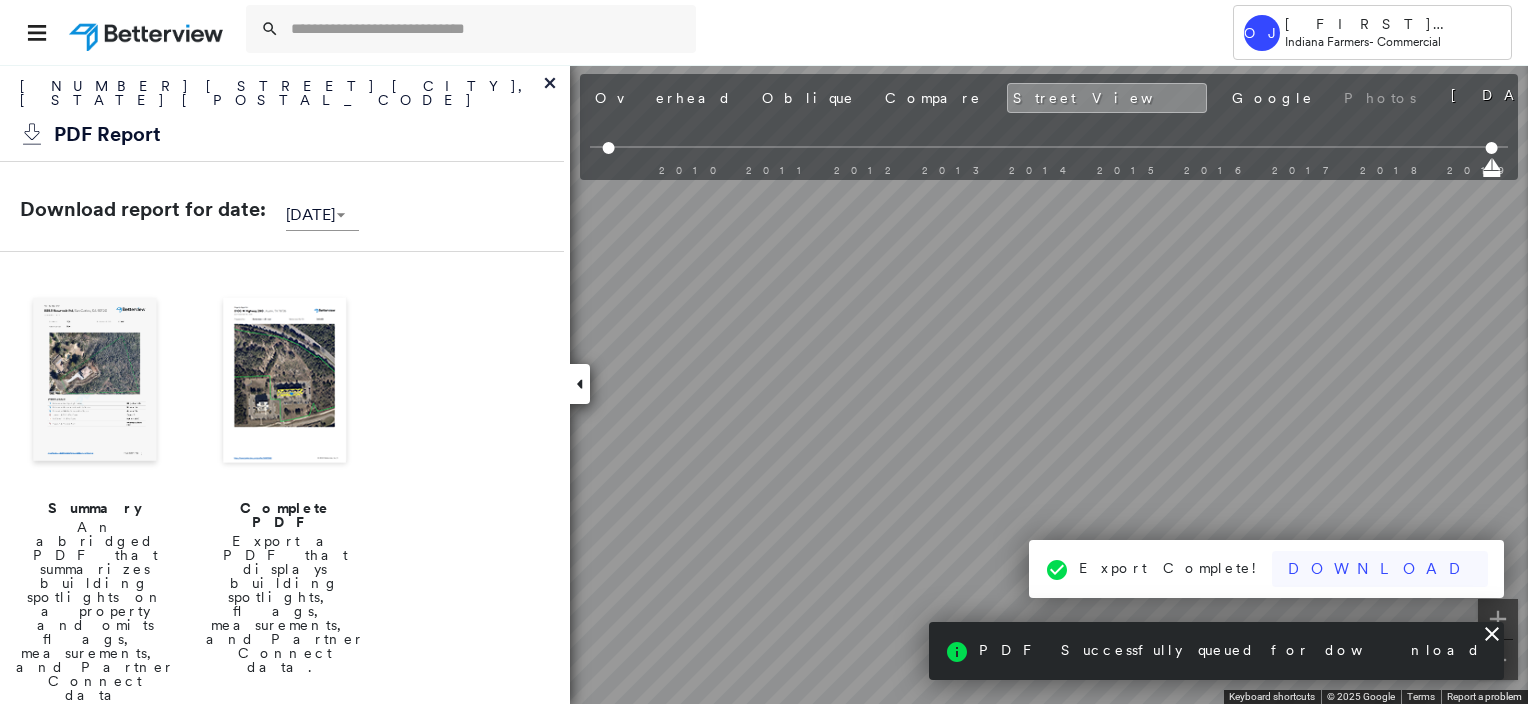 click on "Download" at bounding box center [1380, 569] 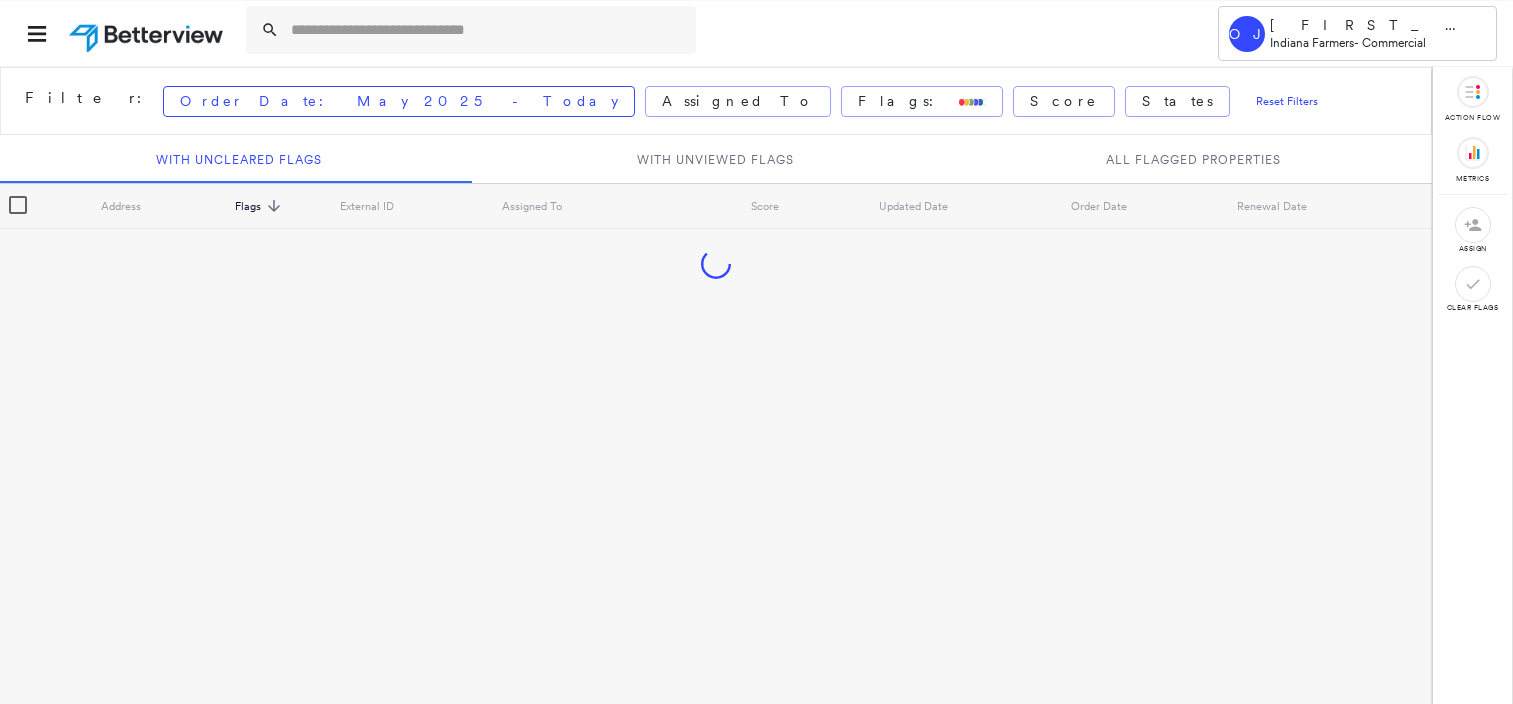 scroll, scrollTop: 0, scrollLeft: 0, axis: both 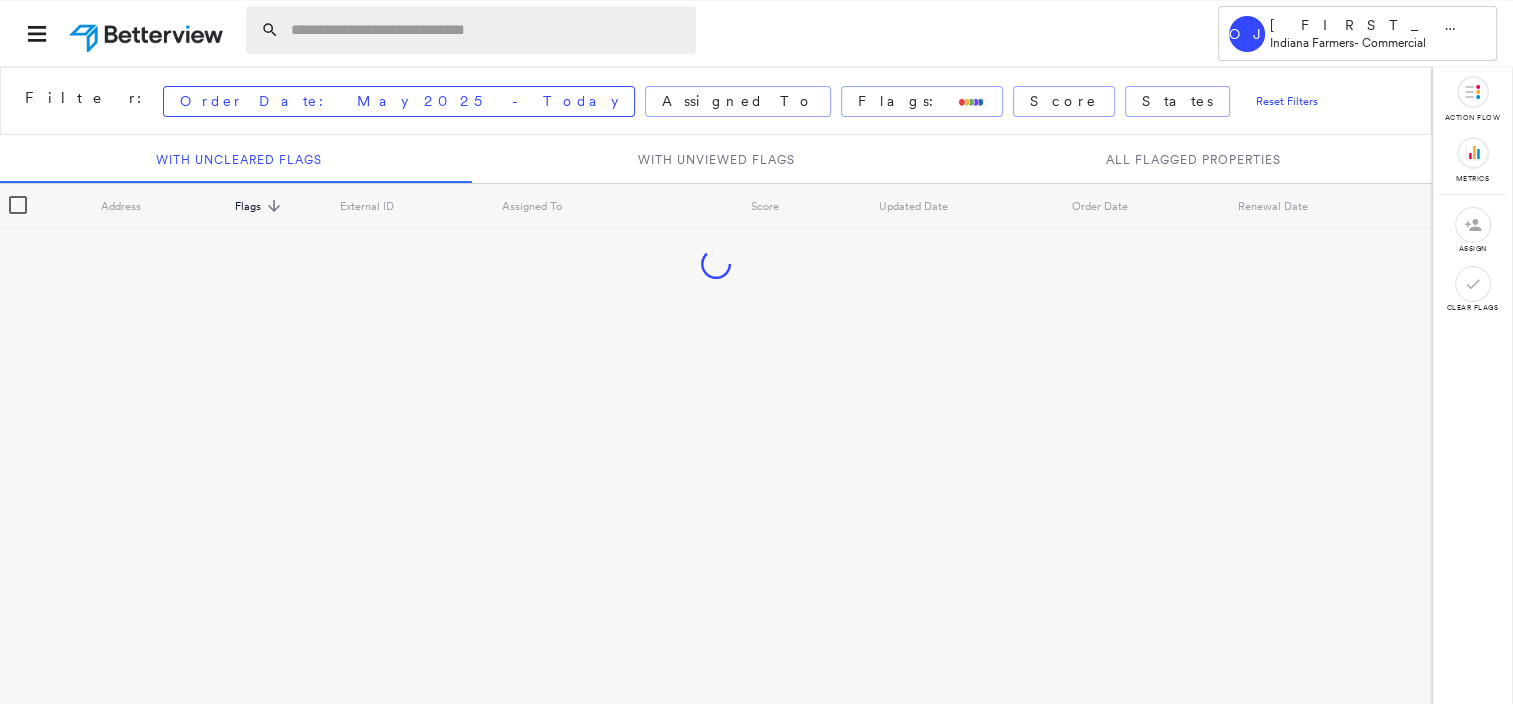 click at bounding box center [487, 30] 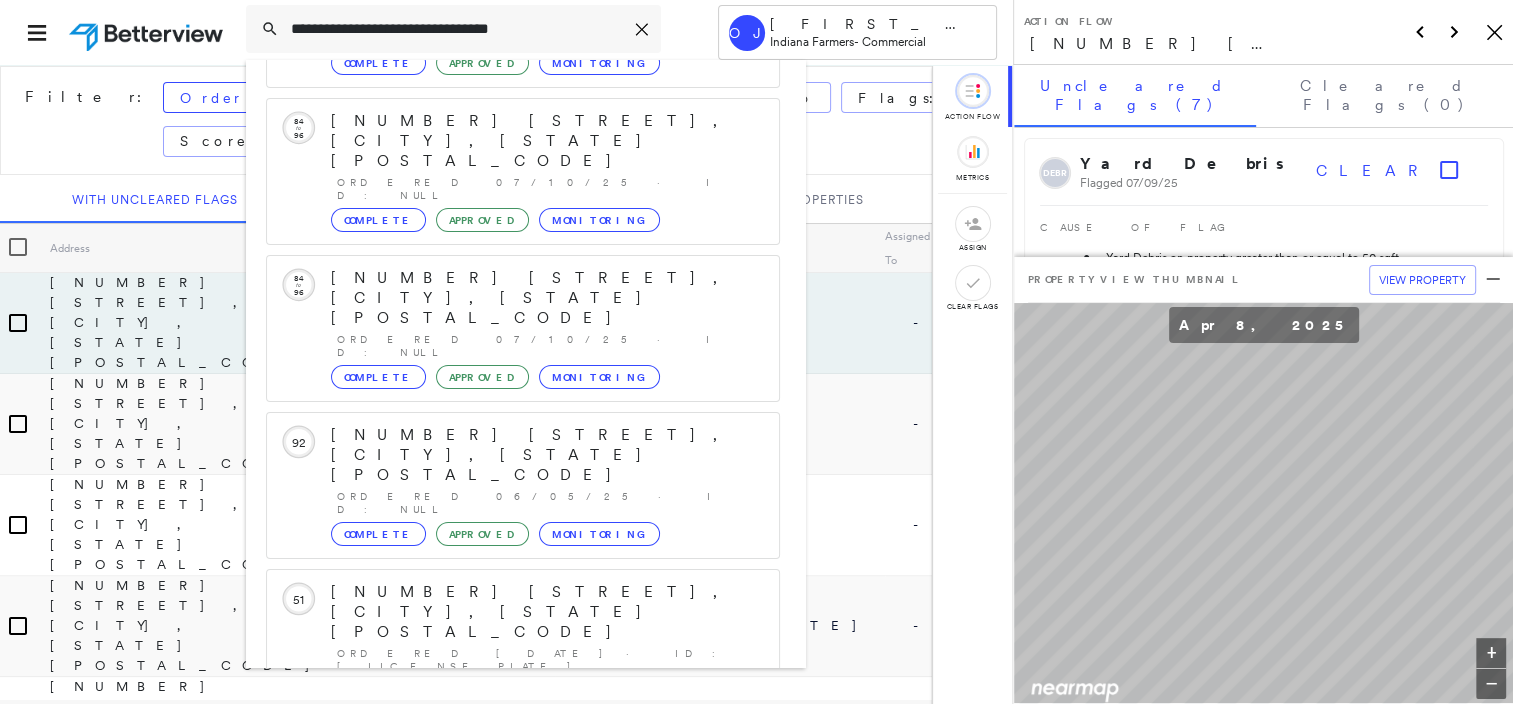 scroll, scrollTop: 208, scrollLeft: 0, axis: vertical 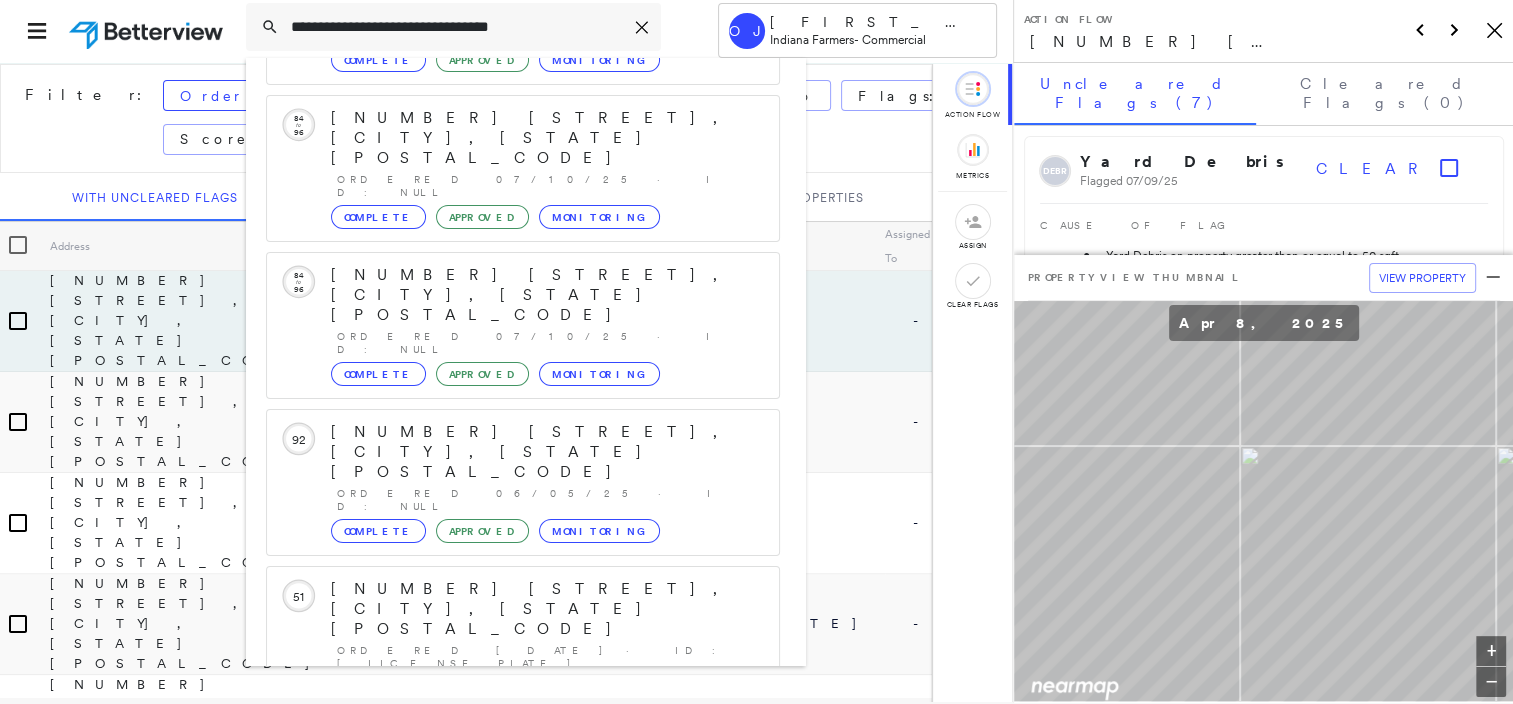 type on "**********" 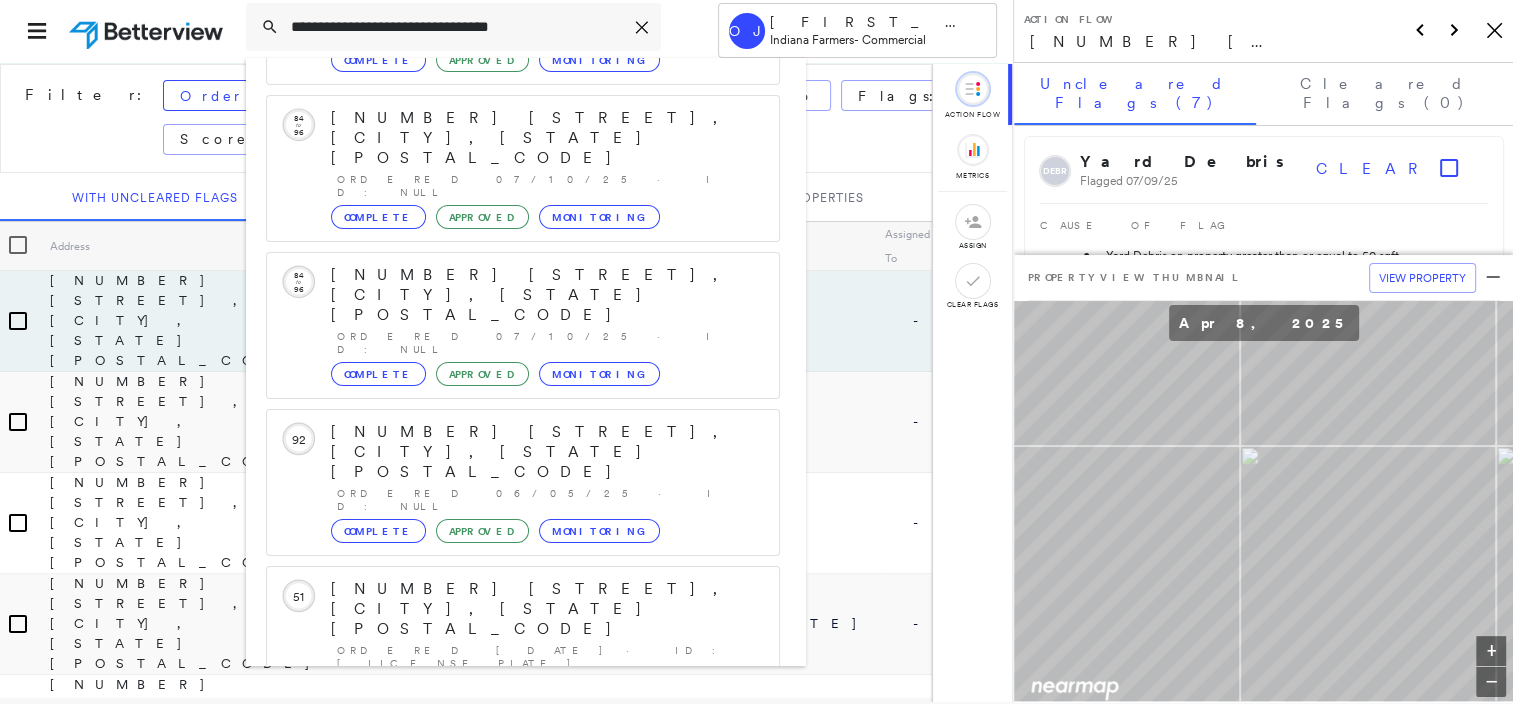 click on "[NUMBER] [STREET], [CITY], [STATE] [POSTAL_CODE]" at bounding box center [501, 901] 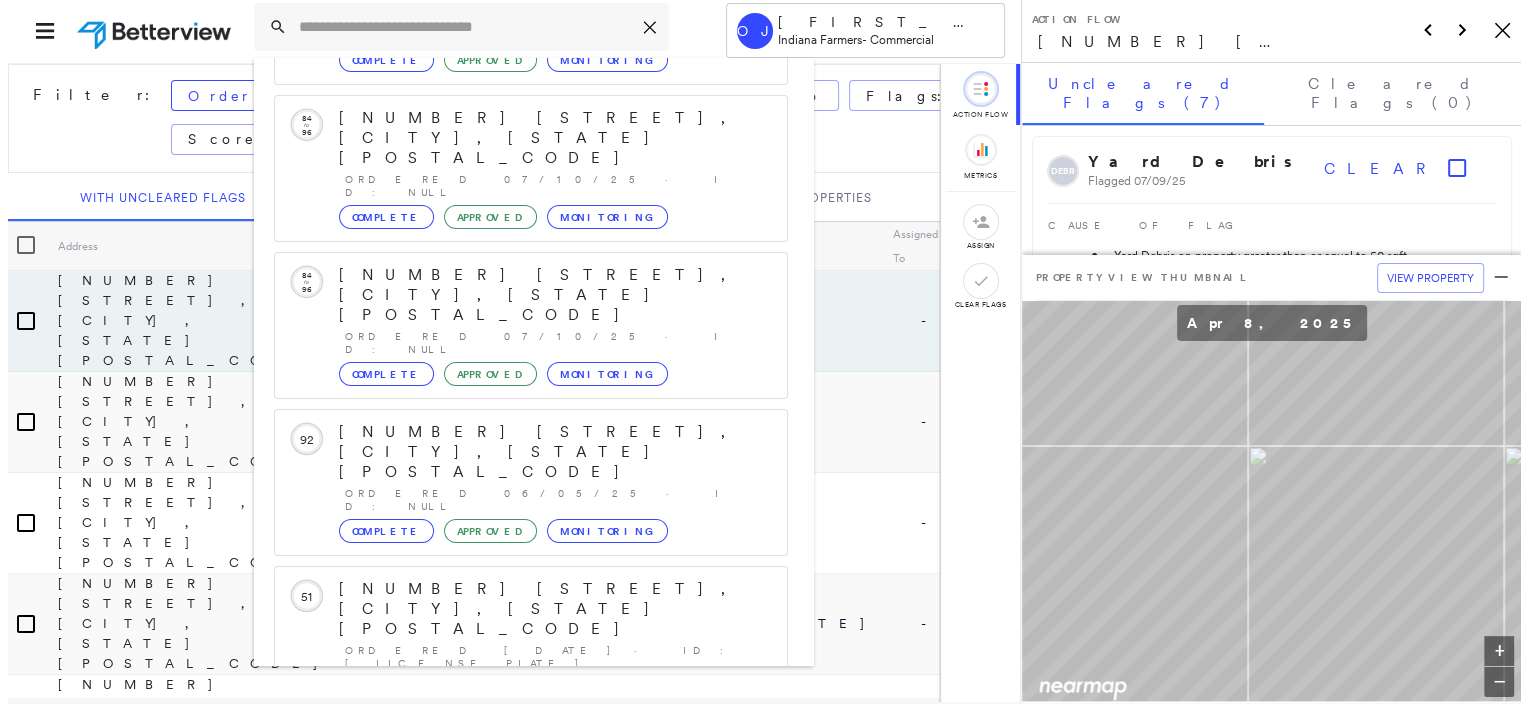 scroll, scrollTop: 0, scrollLeft: 0, axis: both 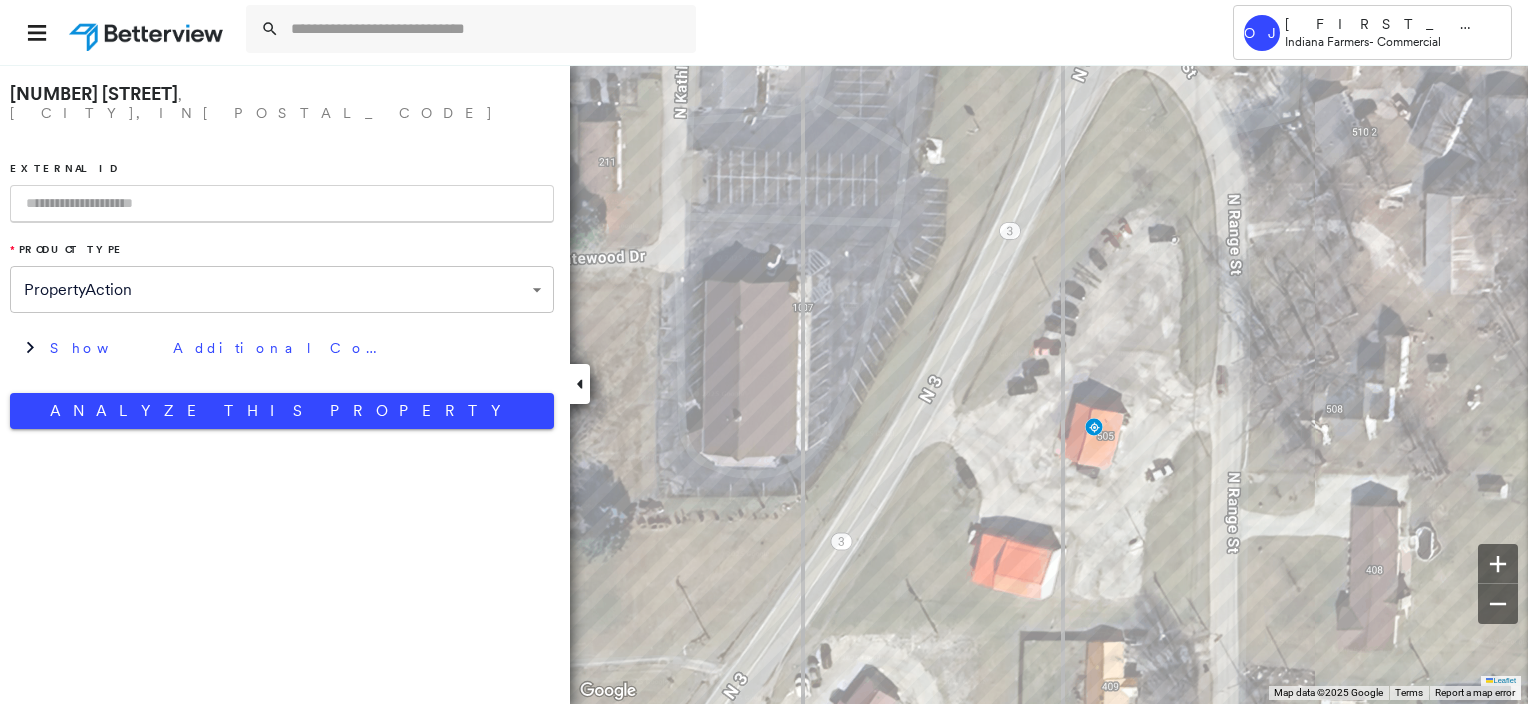 paste on "*********" 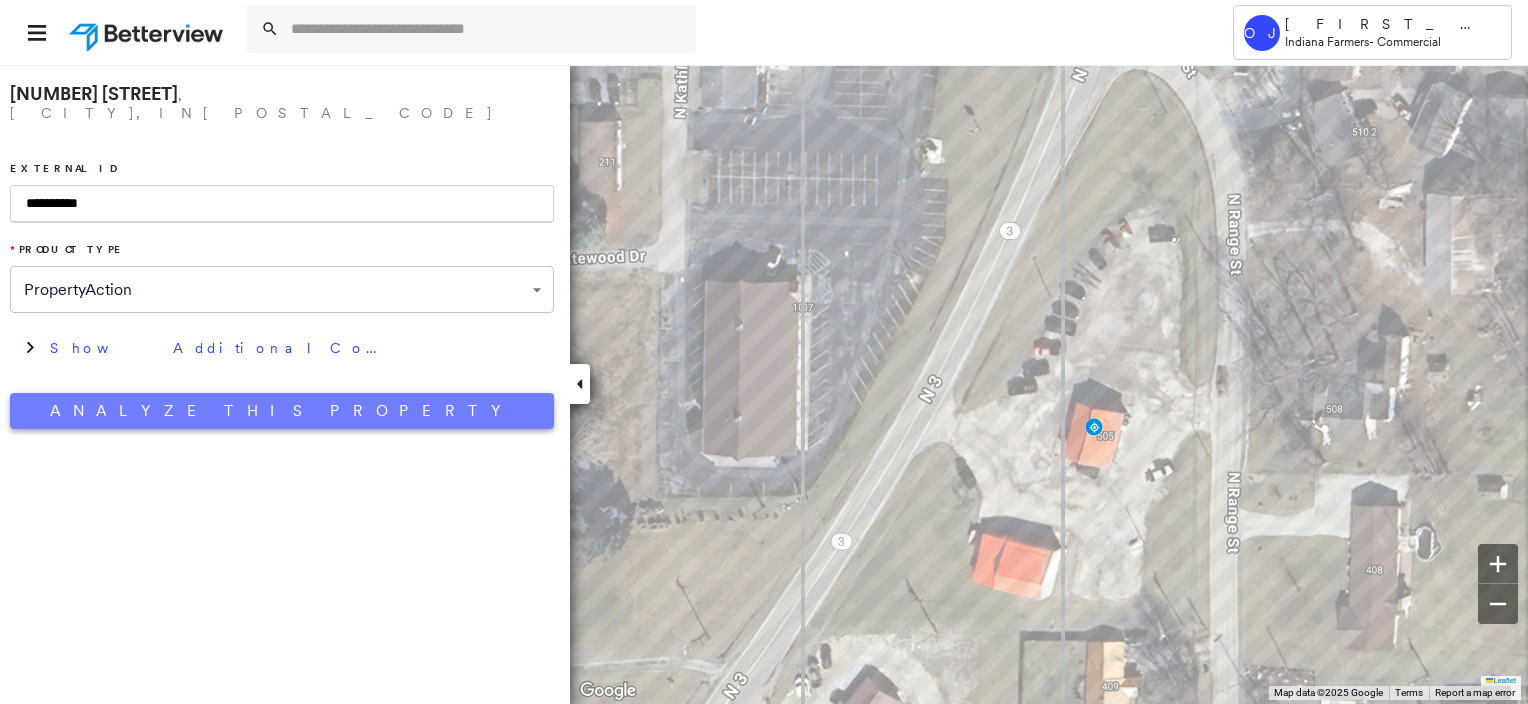 type on "*********" 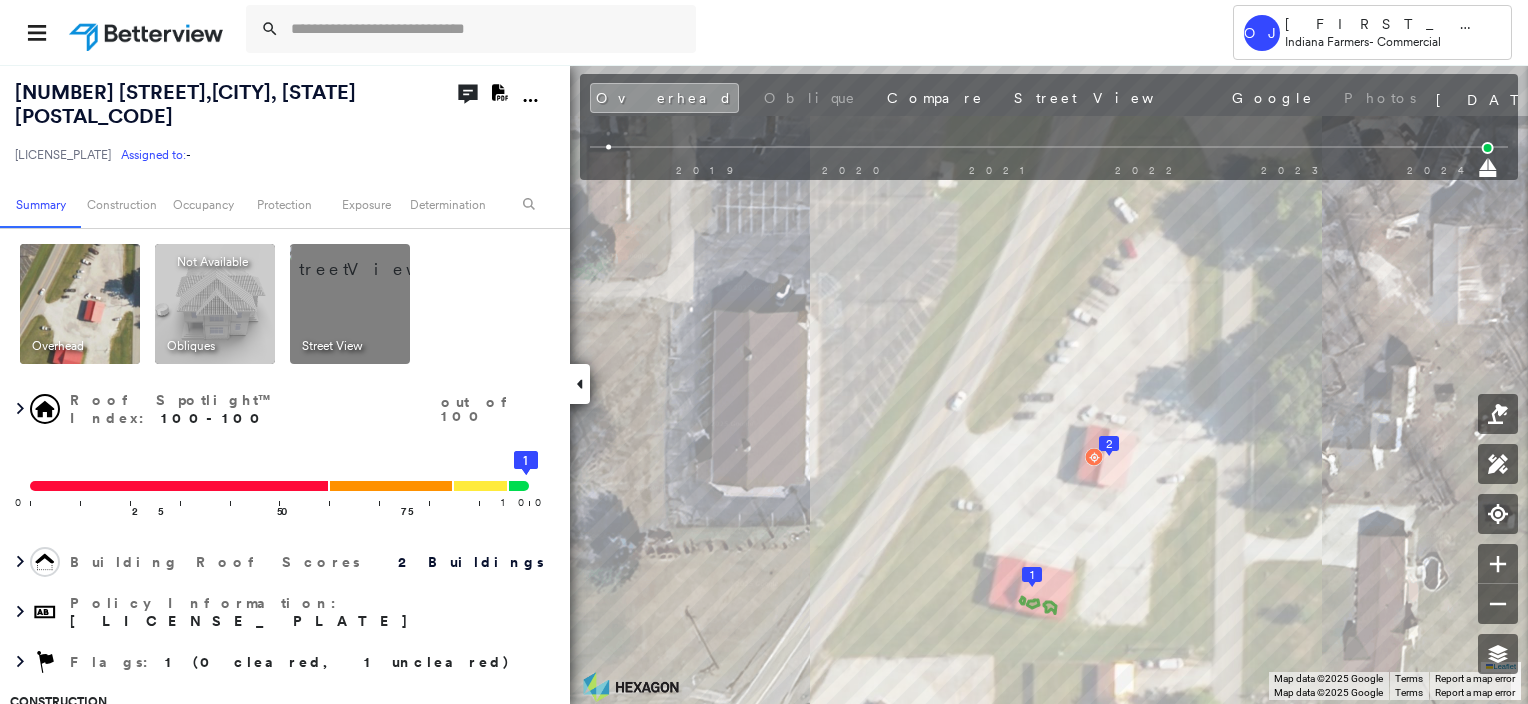 click at bounding box center (374, 259) 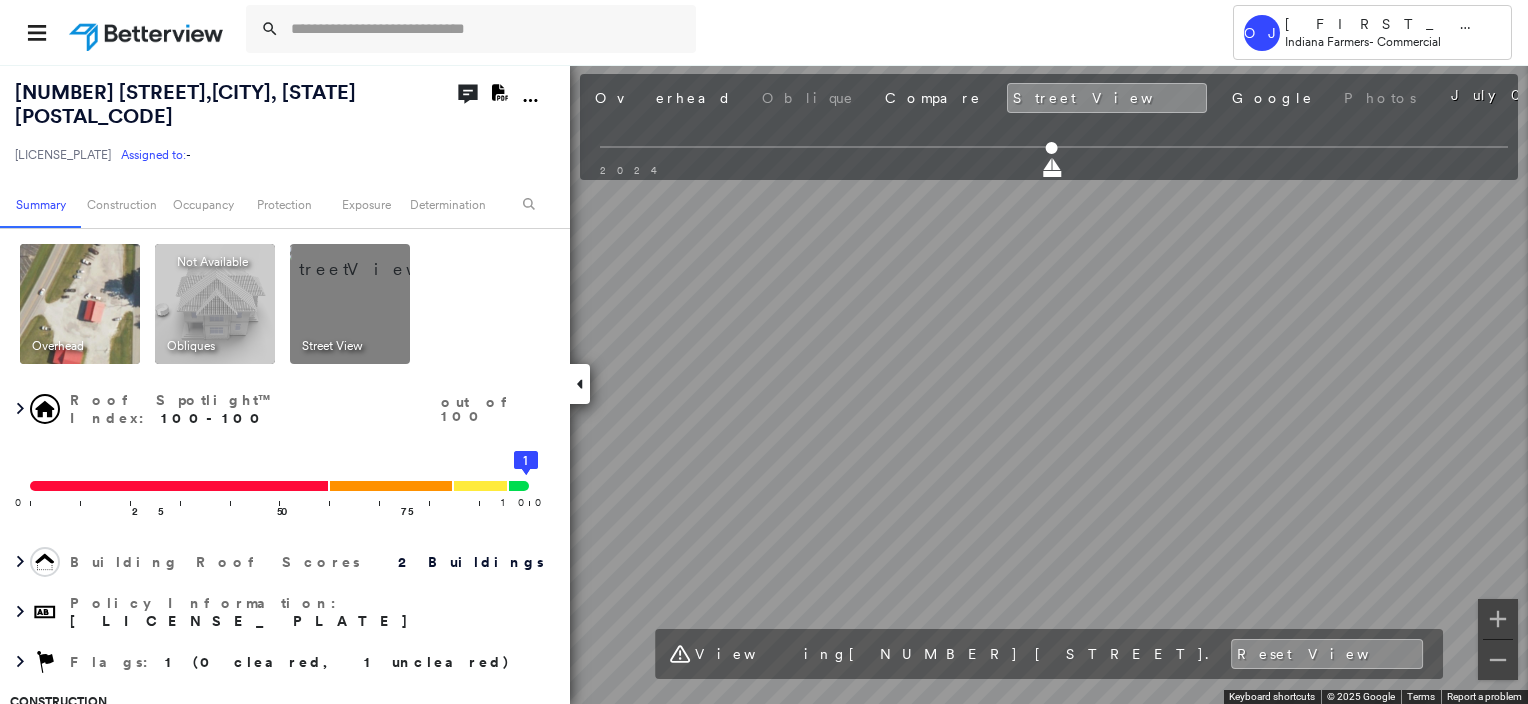 click at bounding box center (80, 304) 